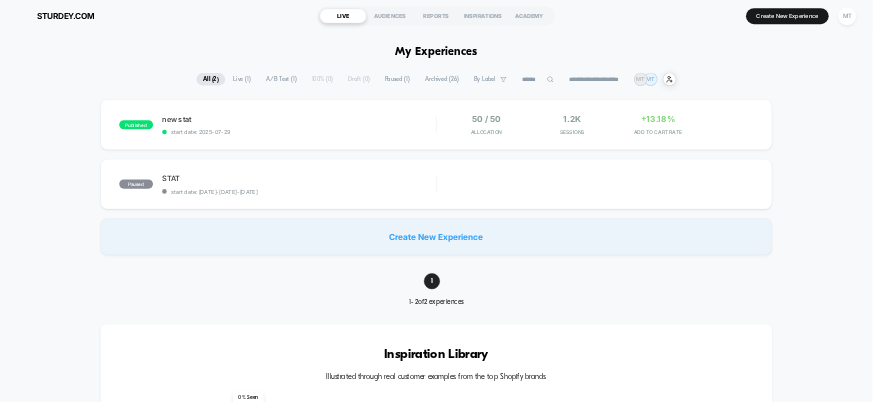 scroll, scrollTop: 0, scrollLeft: 0, axis: both 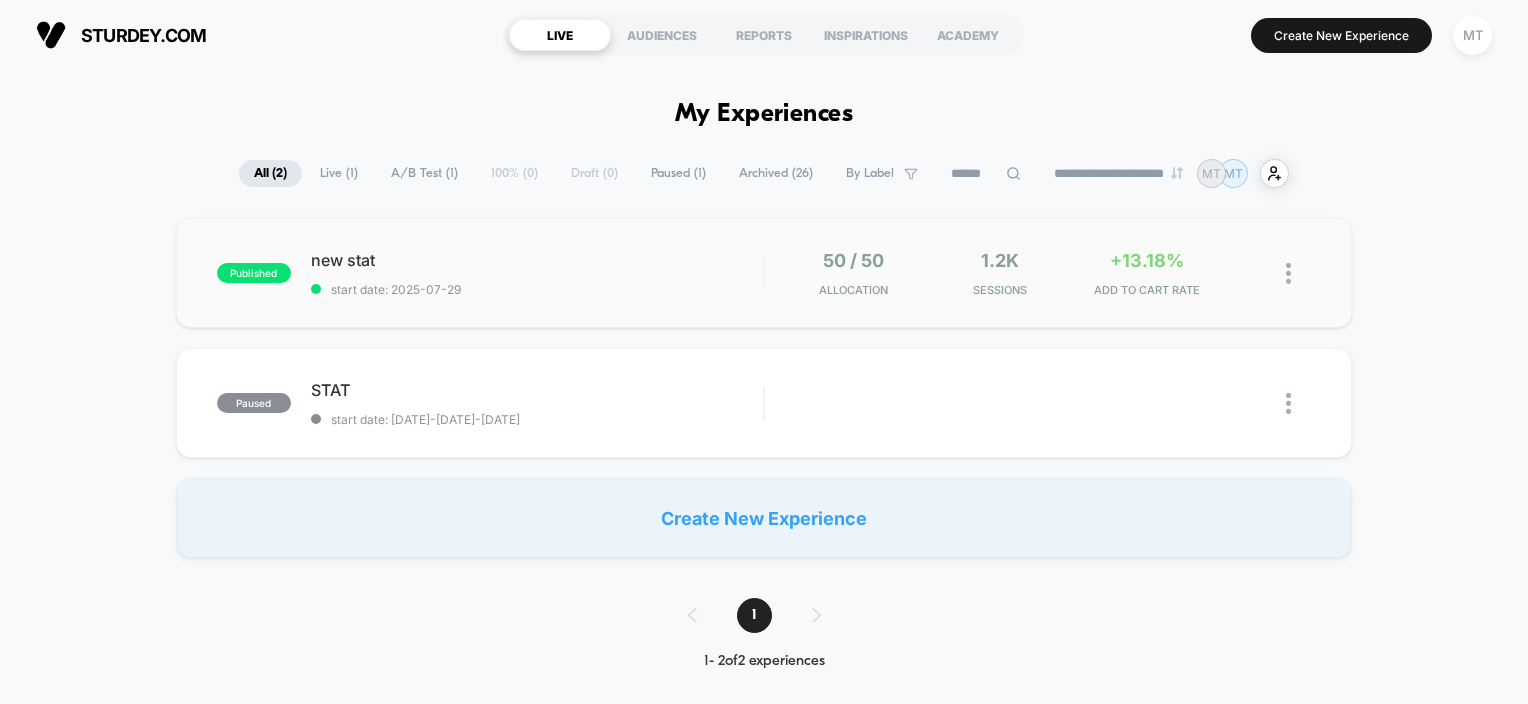click on "published new stat start date: [DATE] 50 / 50 Allocation 1.2k Sessions +13.18% ADD TO CART RATE" at bounding box center (764, 273) 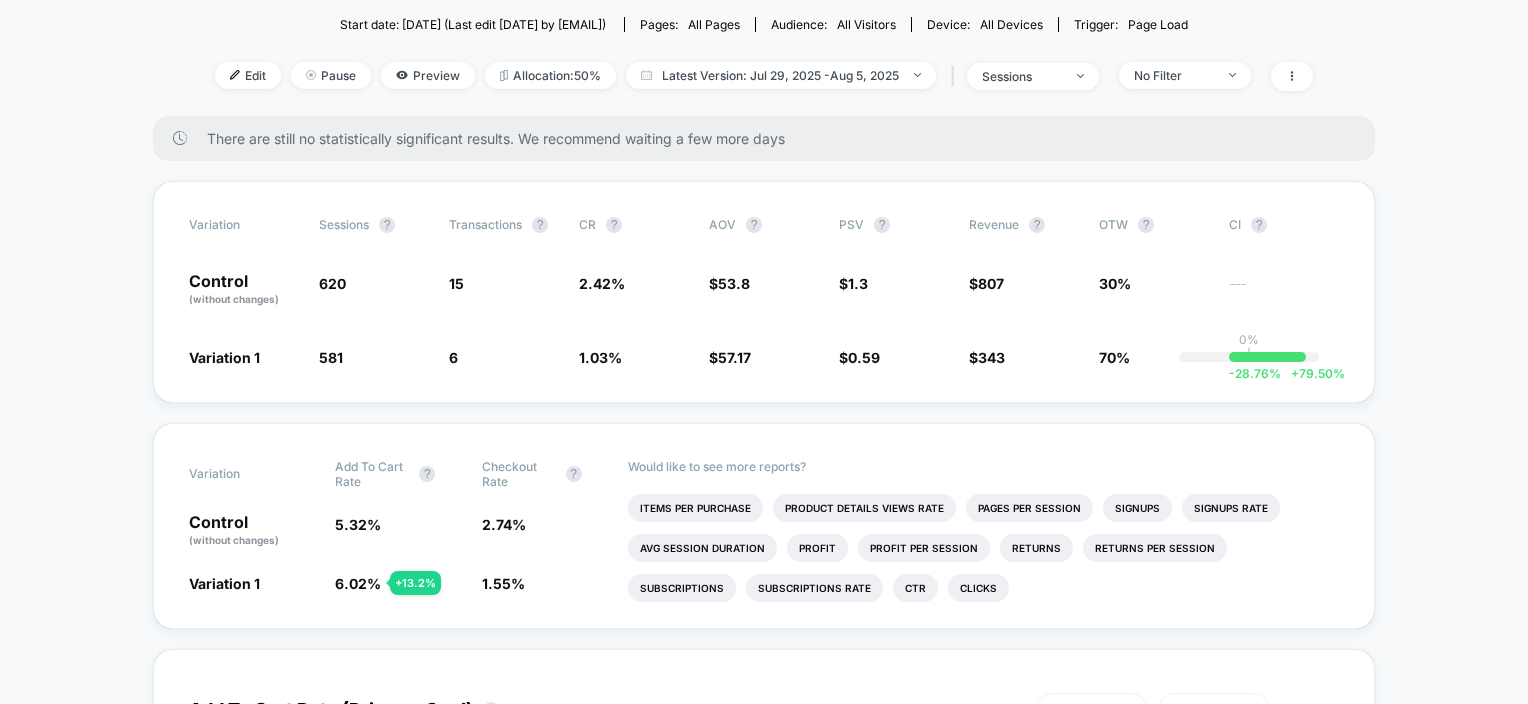 scroll, scrollTop: 220, scrollLeft: 0, axis: vertical 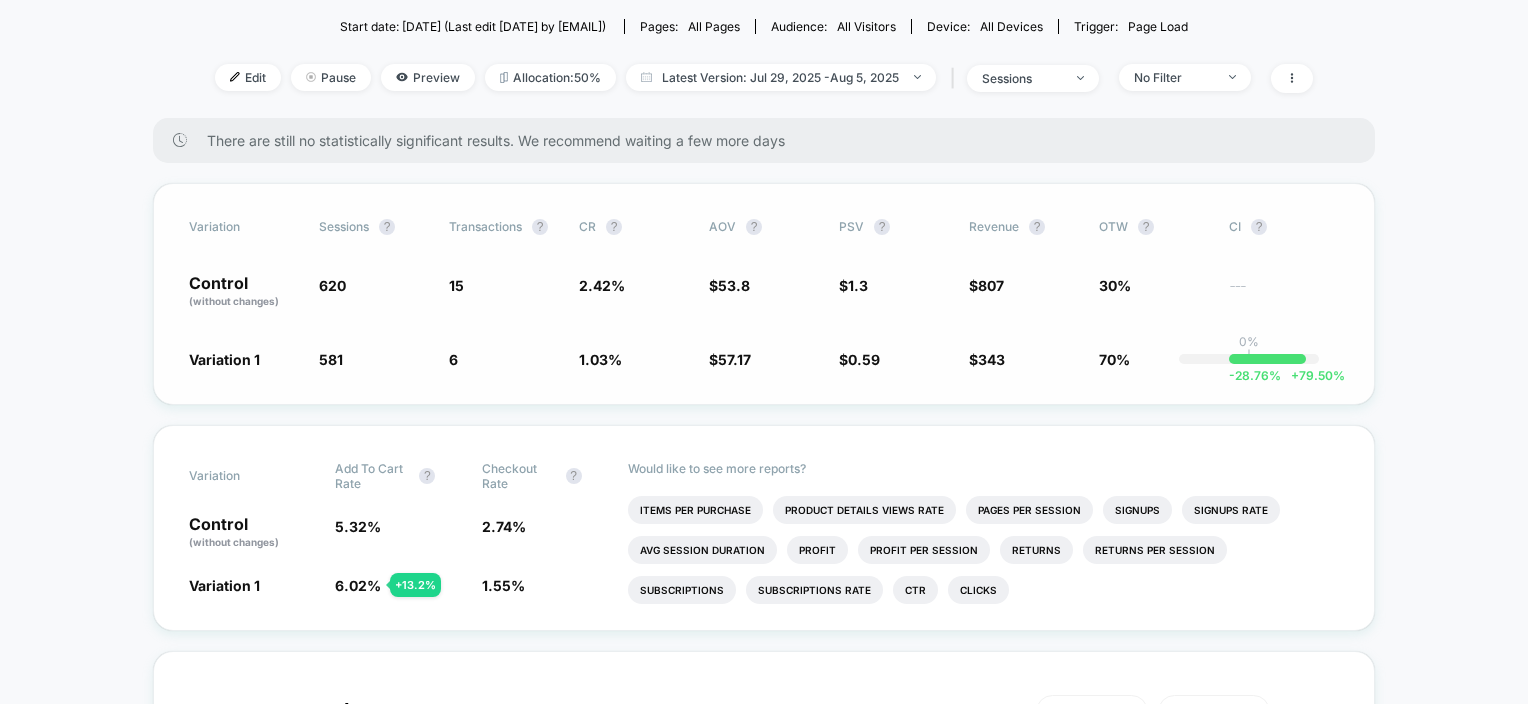 click on "15" 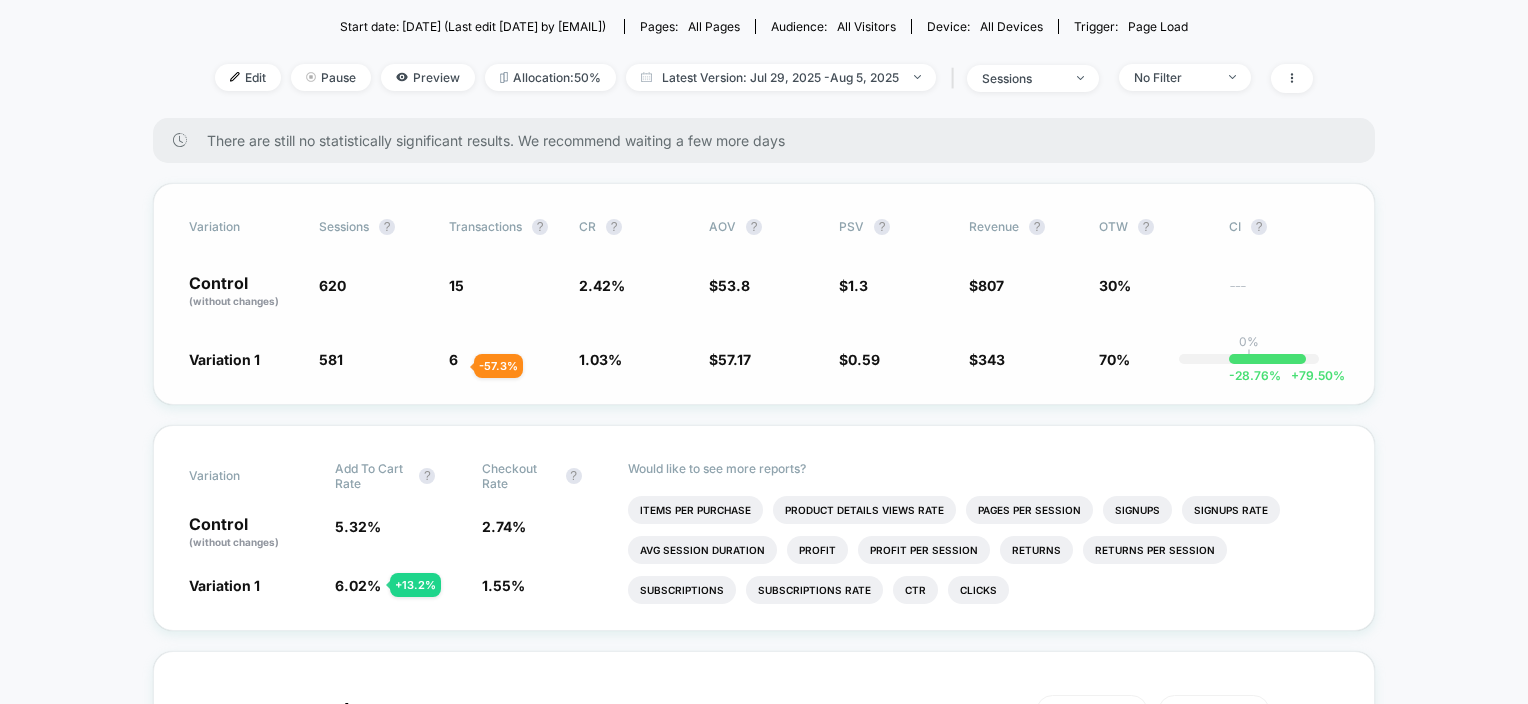 click on "6" 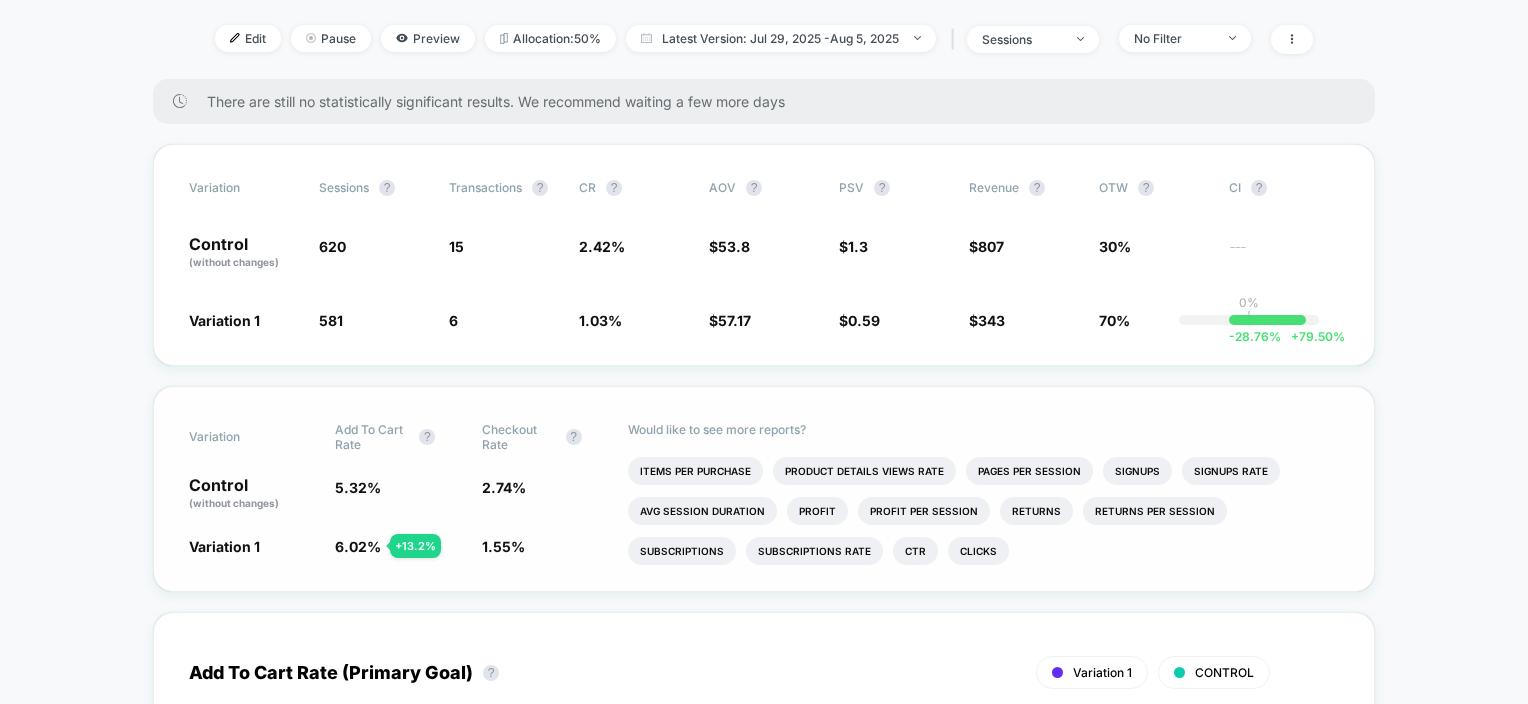 scroll, scrollTop: 260, scrollLeft: 0, axis: vertical 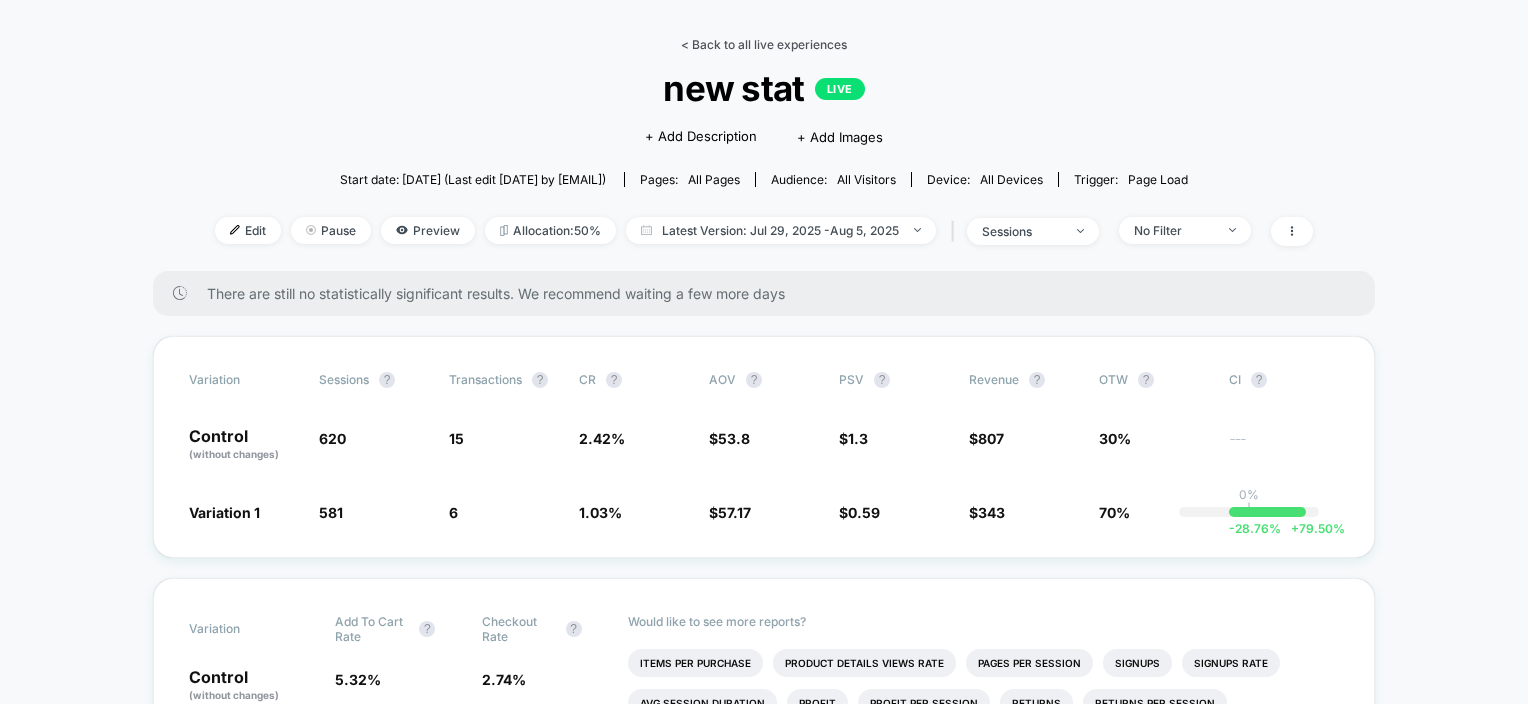 click on "< Back to all live experiences" at bounding box center (764, 44) 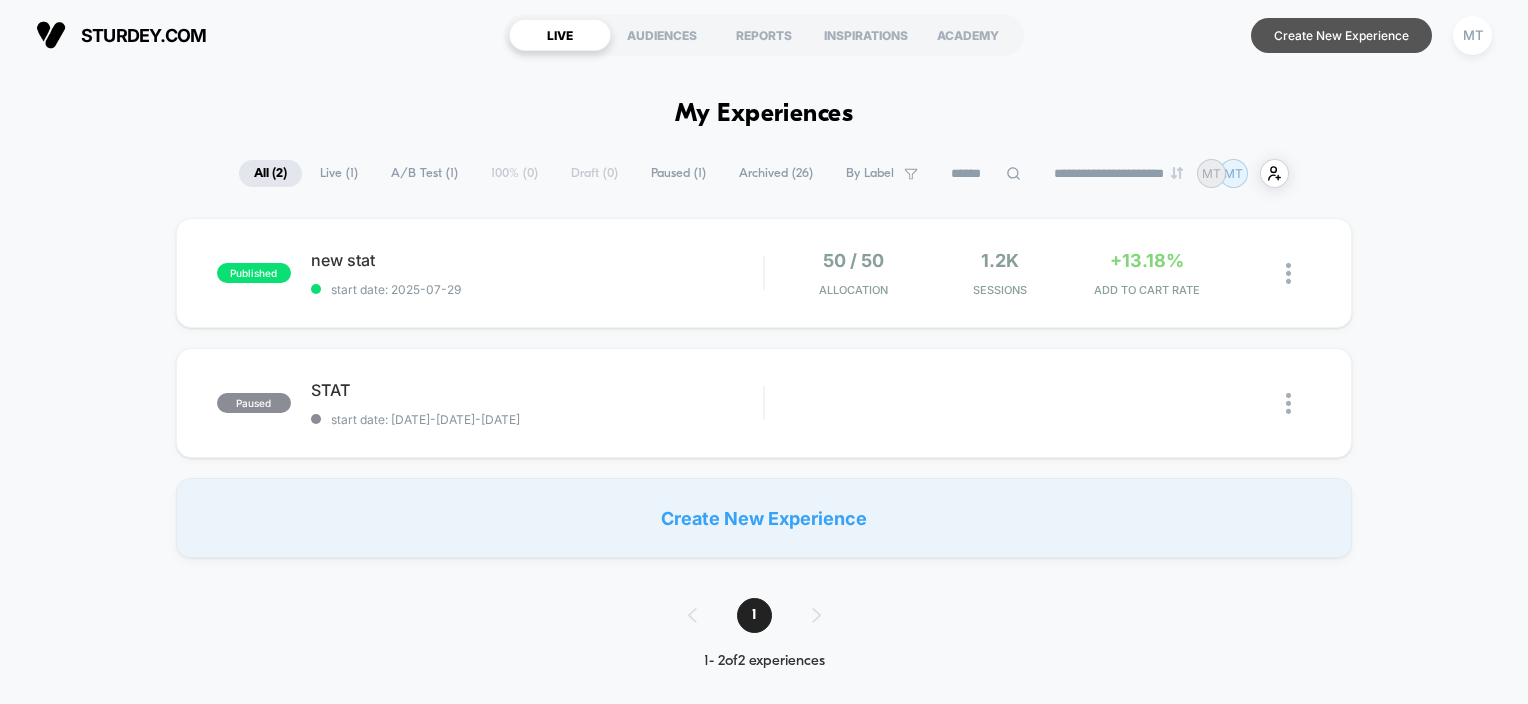 click on "Create New Experience" at bounding box center [1341, 35] 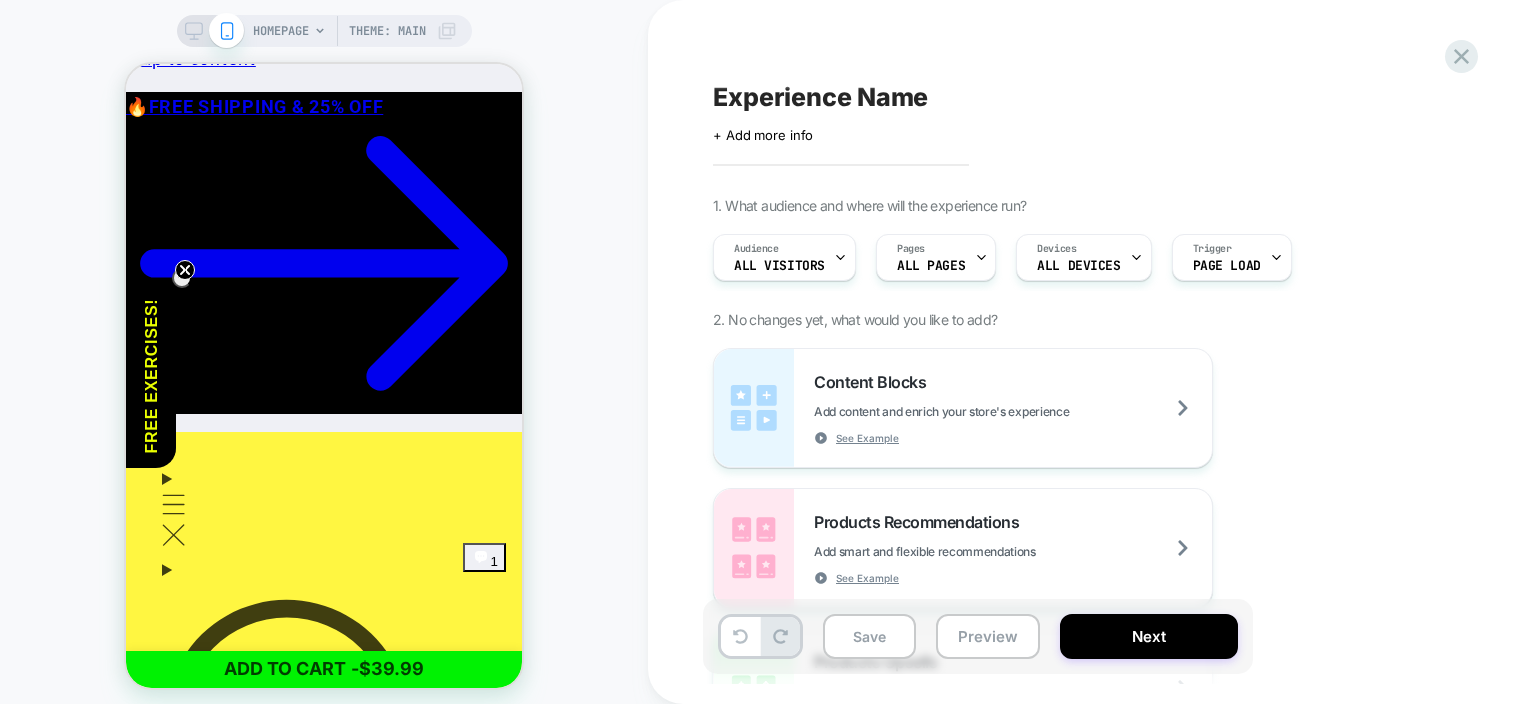scroll, scrollTop: 0, scrollLeft: 0, axis: both 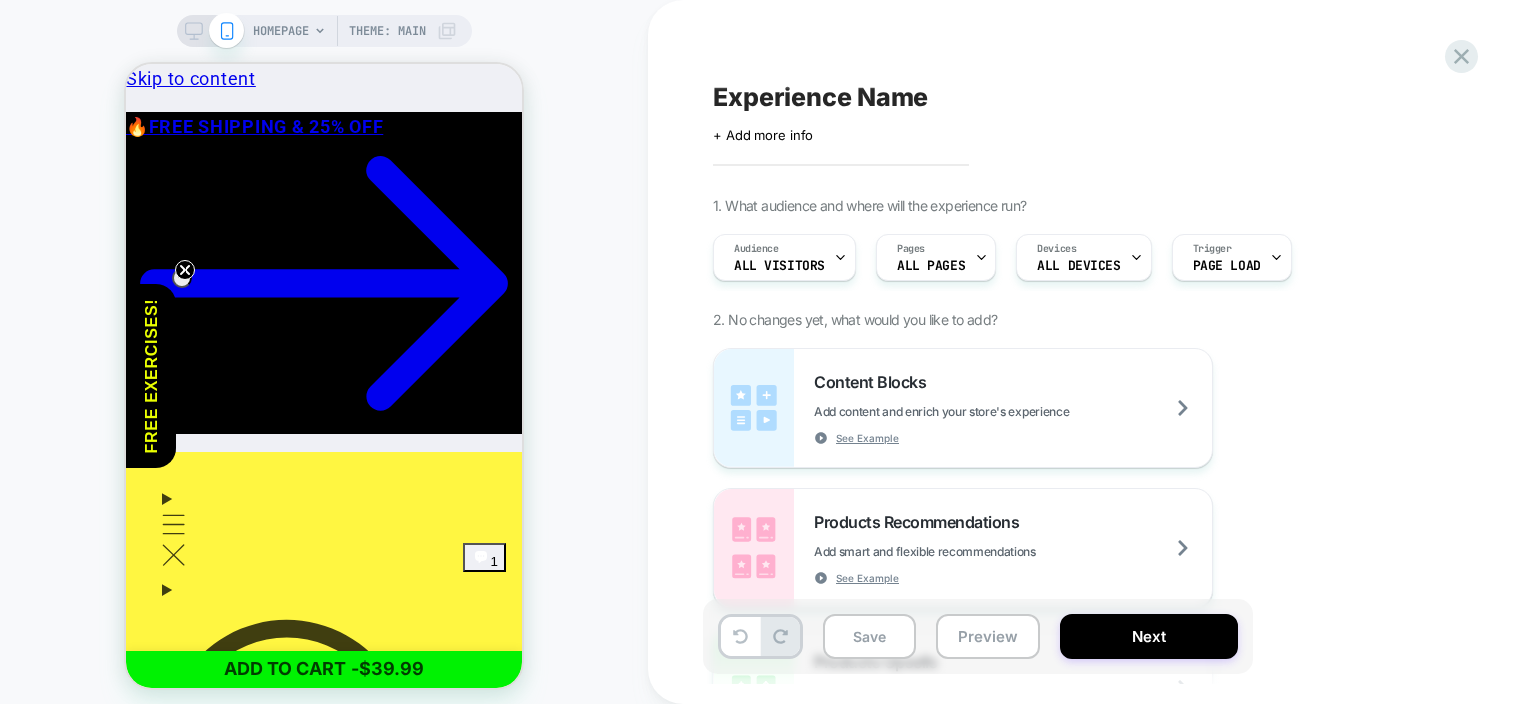 click 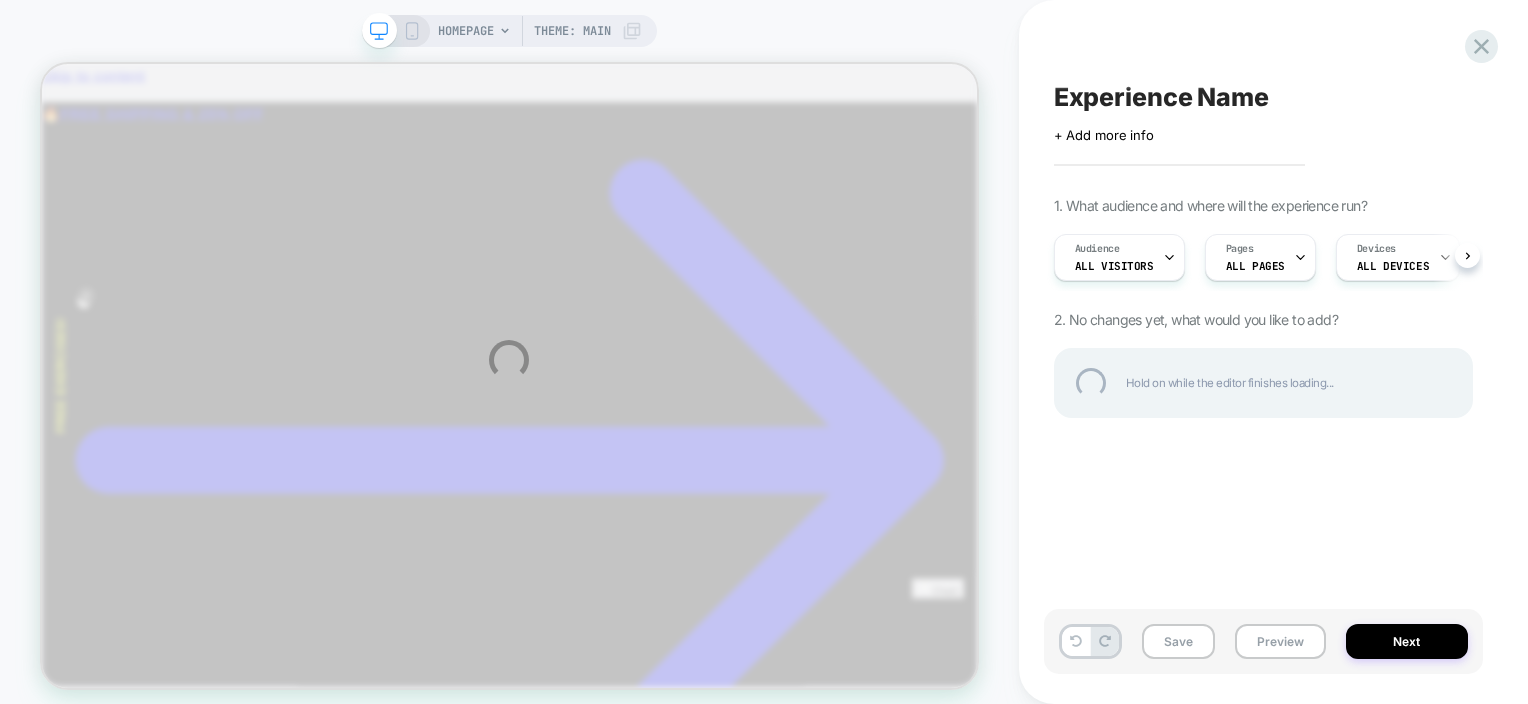 scroll, scrollTop: 0, scrollLeft: 0, axis: both 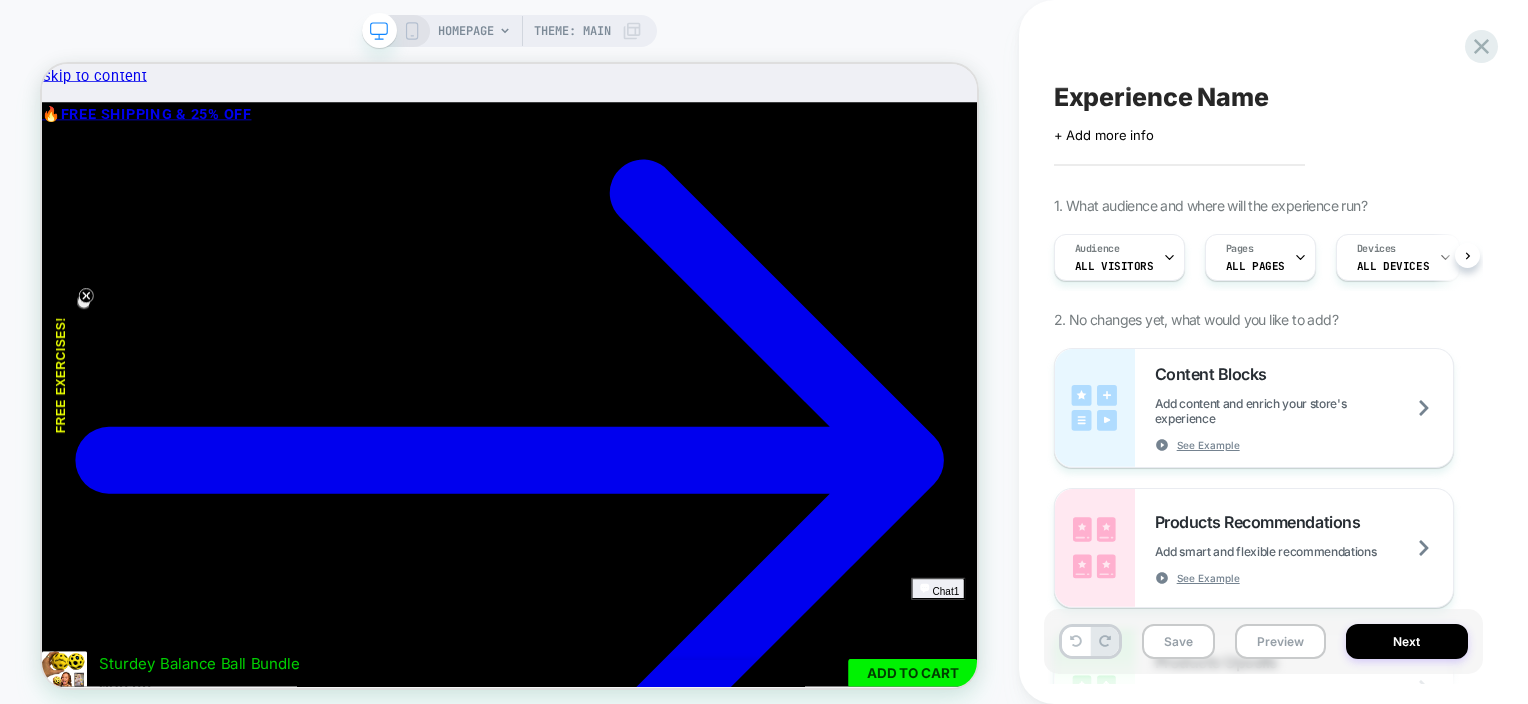 click on "HOMEPAGE" at bounding box center (466, 31) 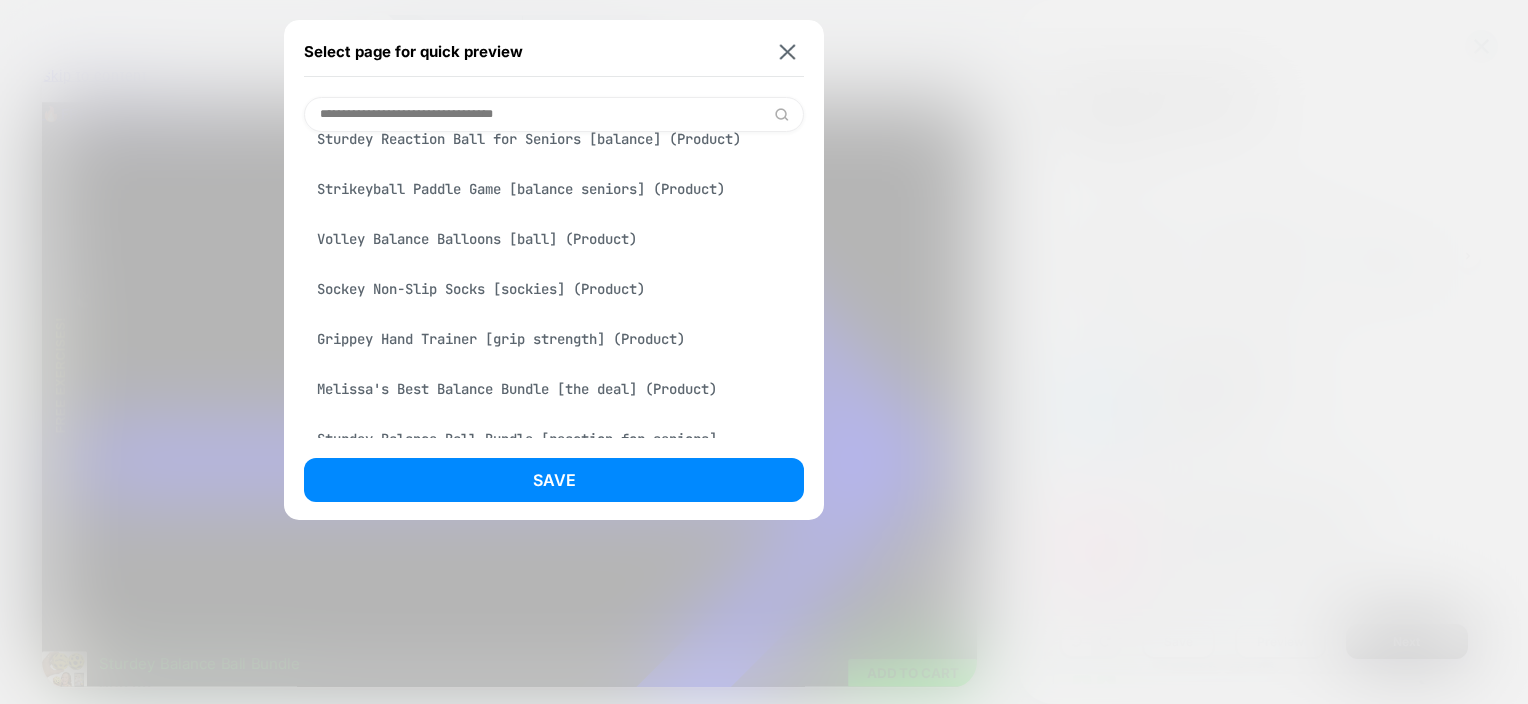 scroll, scrollTop: 324, scrollLeft: 0, axis: vertical 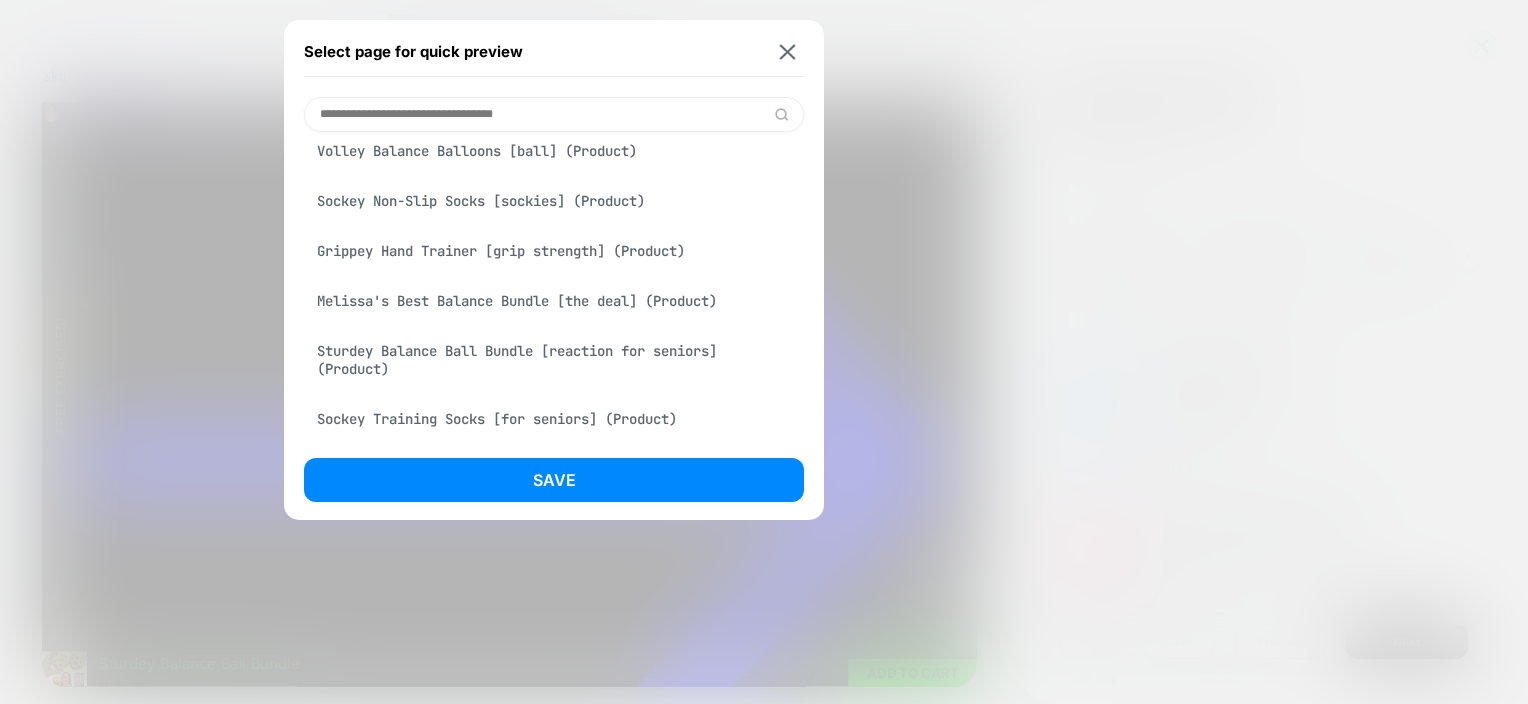 click on "Melissa's Best Balance Bundle [the deal] (Product)" at bounding box center [554, 301] 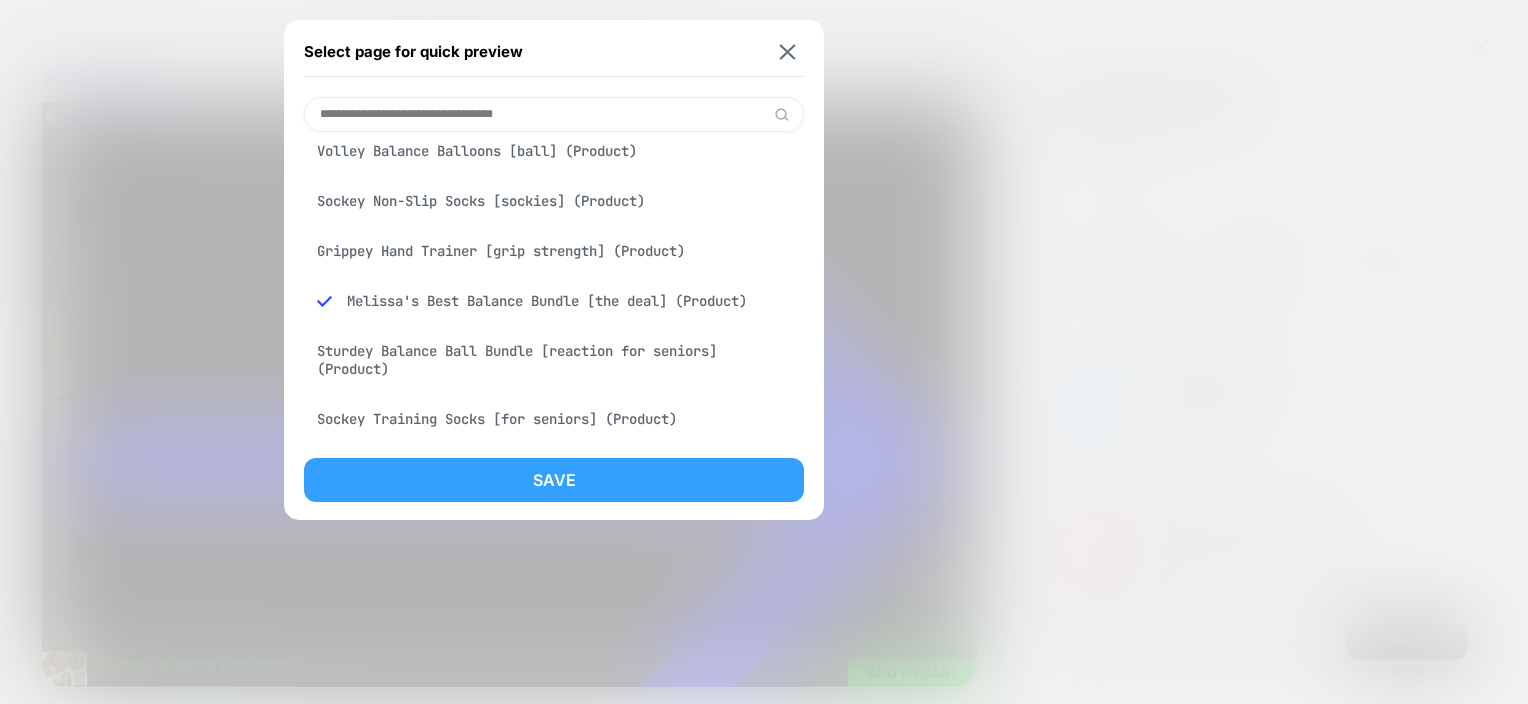 click on "Save" at bounding box center [554, 480] 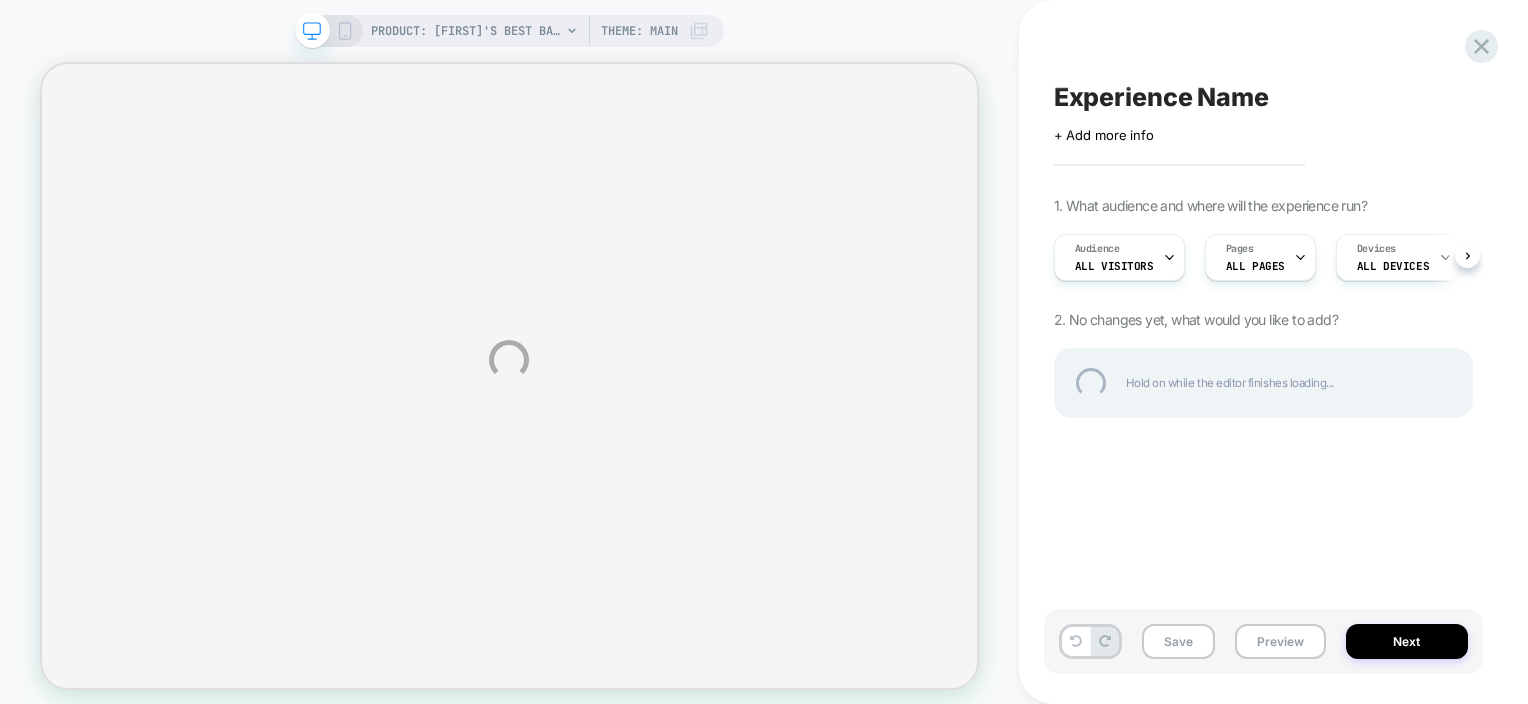 select on "**********" 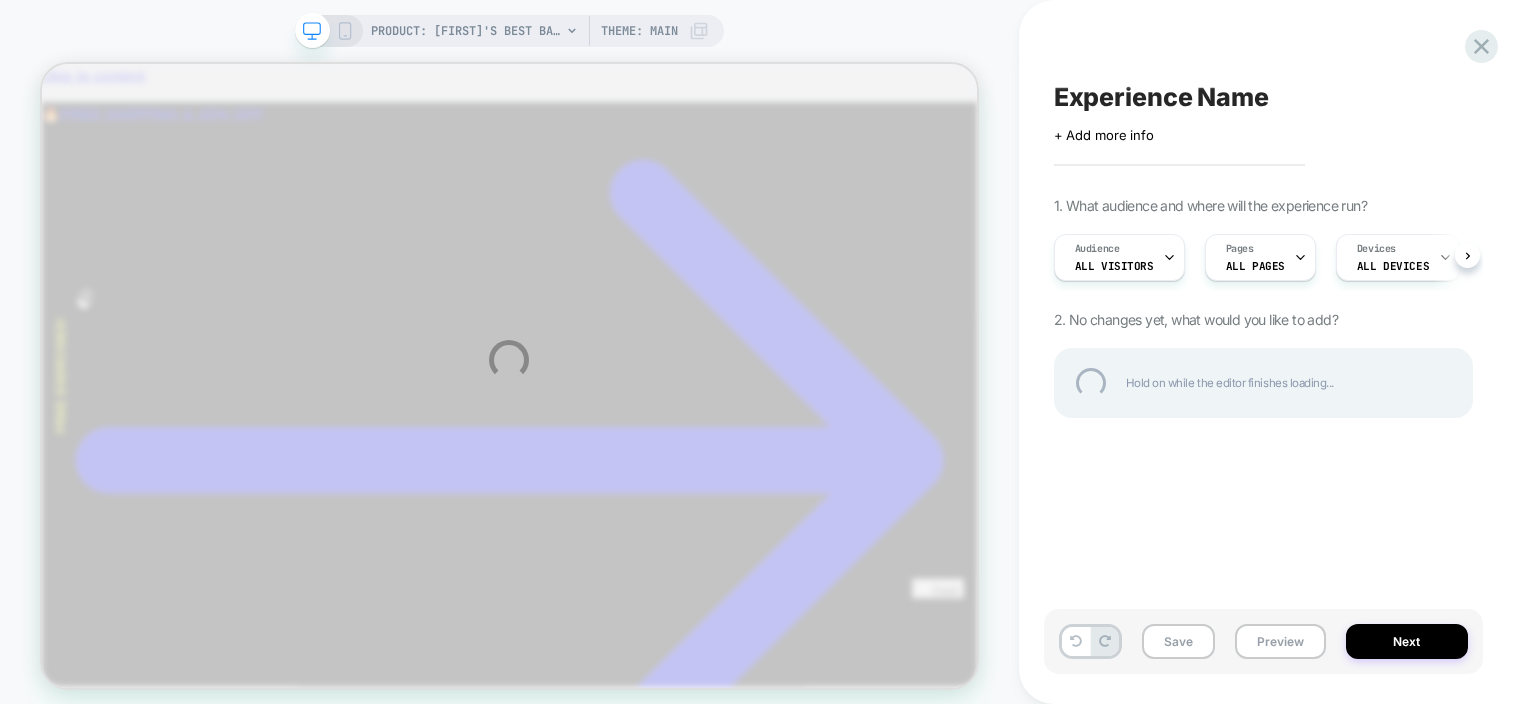 scroll, scrollTop: 0, scrollLeft: 0, axis: both 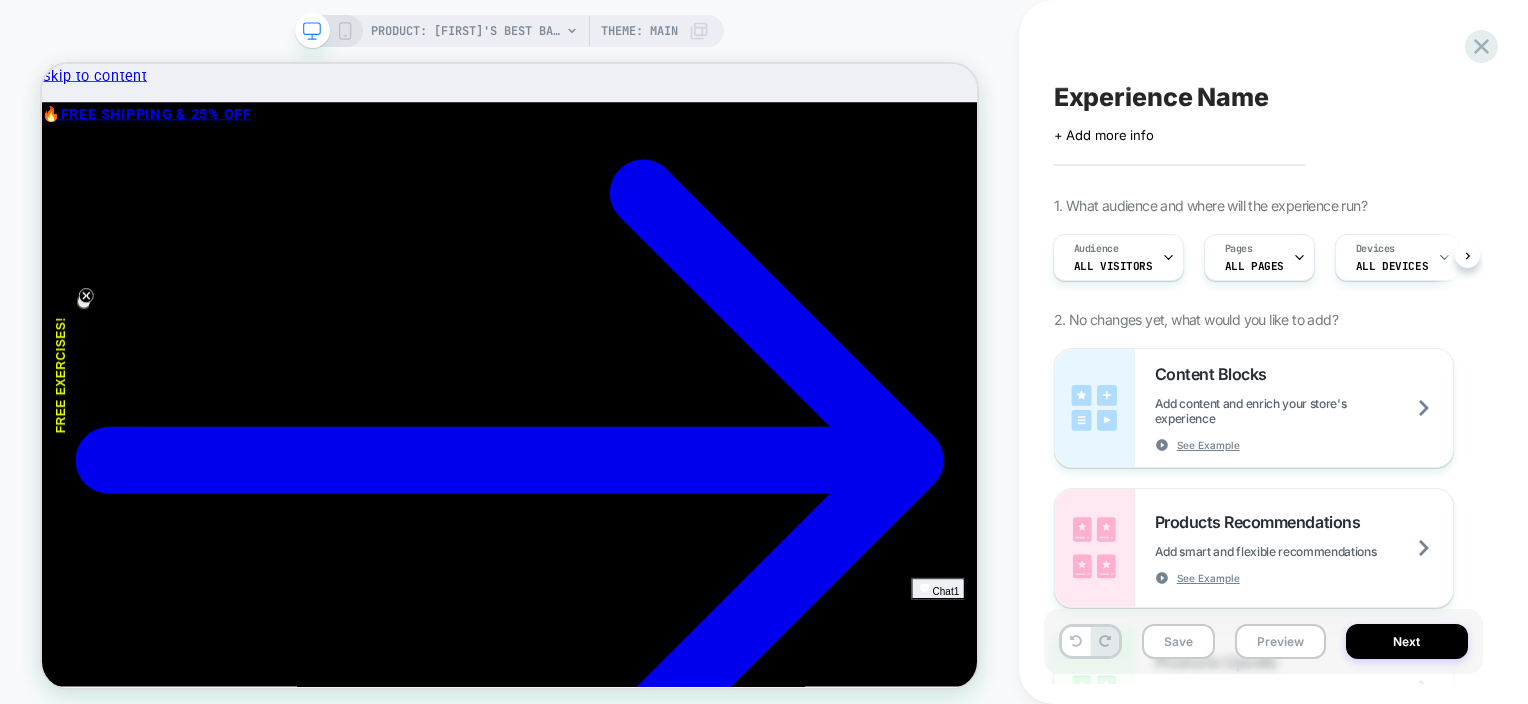 click 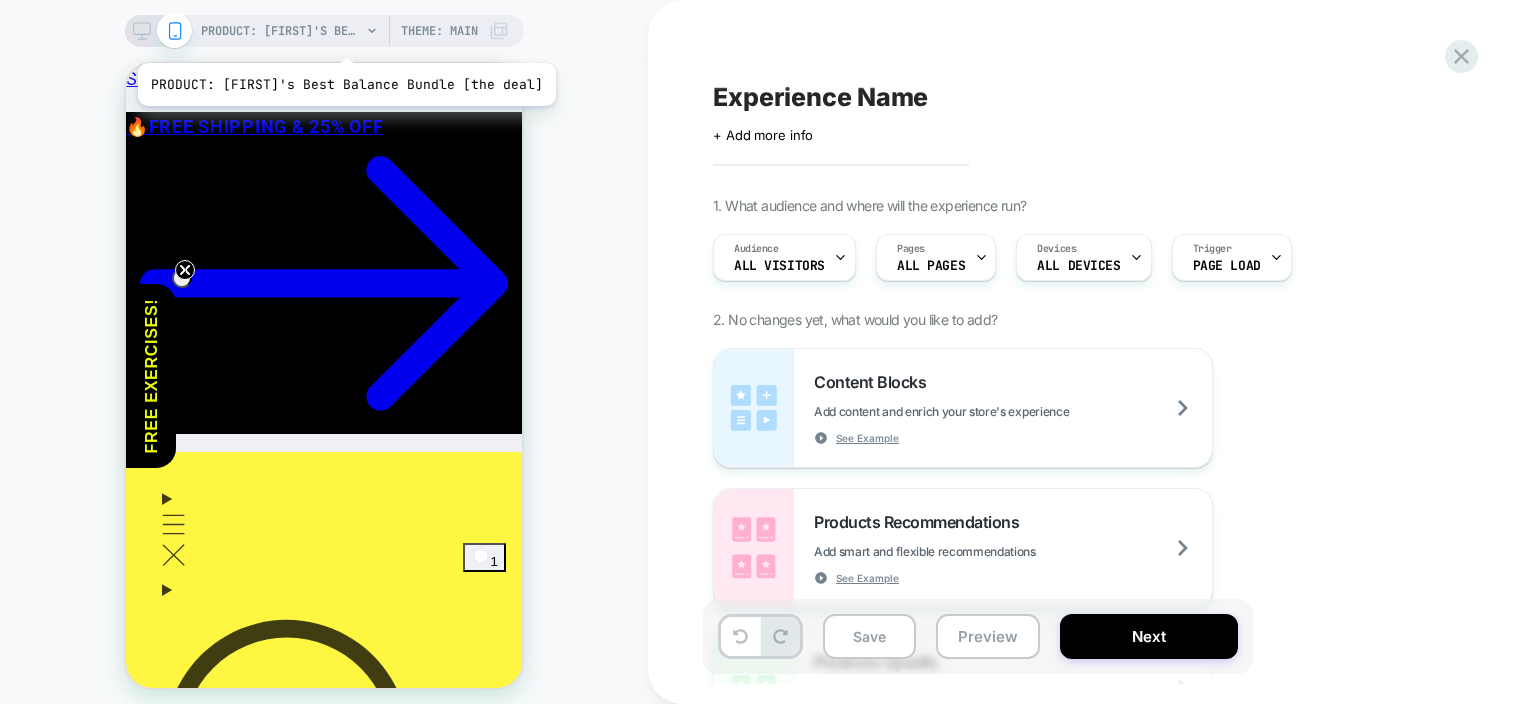 scroll, scrollTop: 0, scrollLeft: 0, axis: both 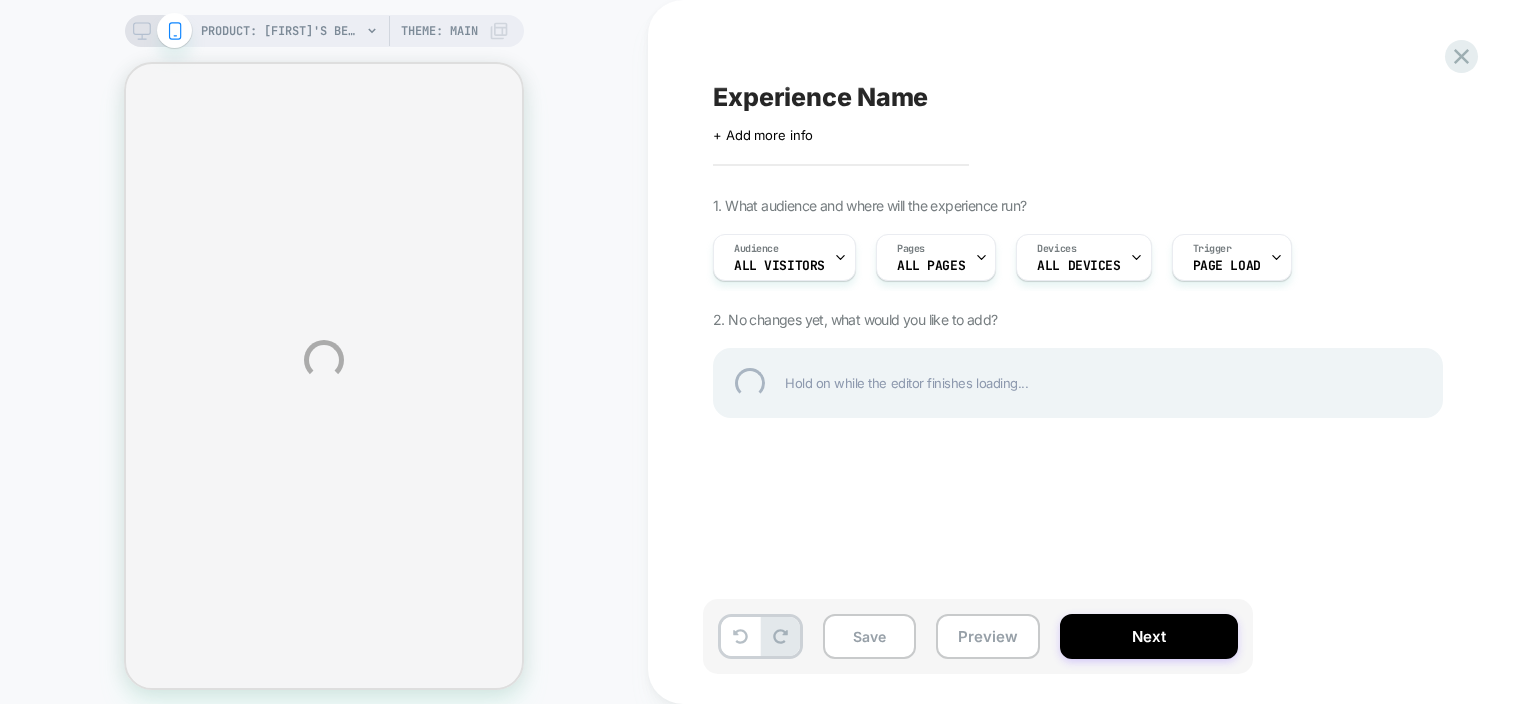 select on "**********" 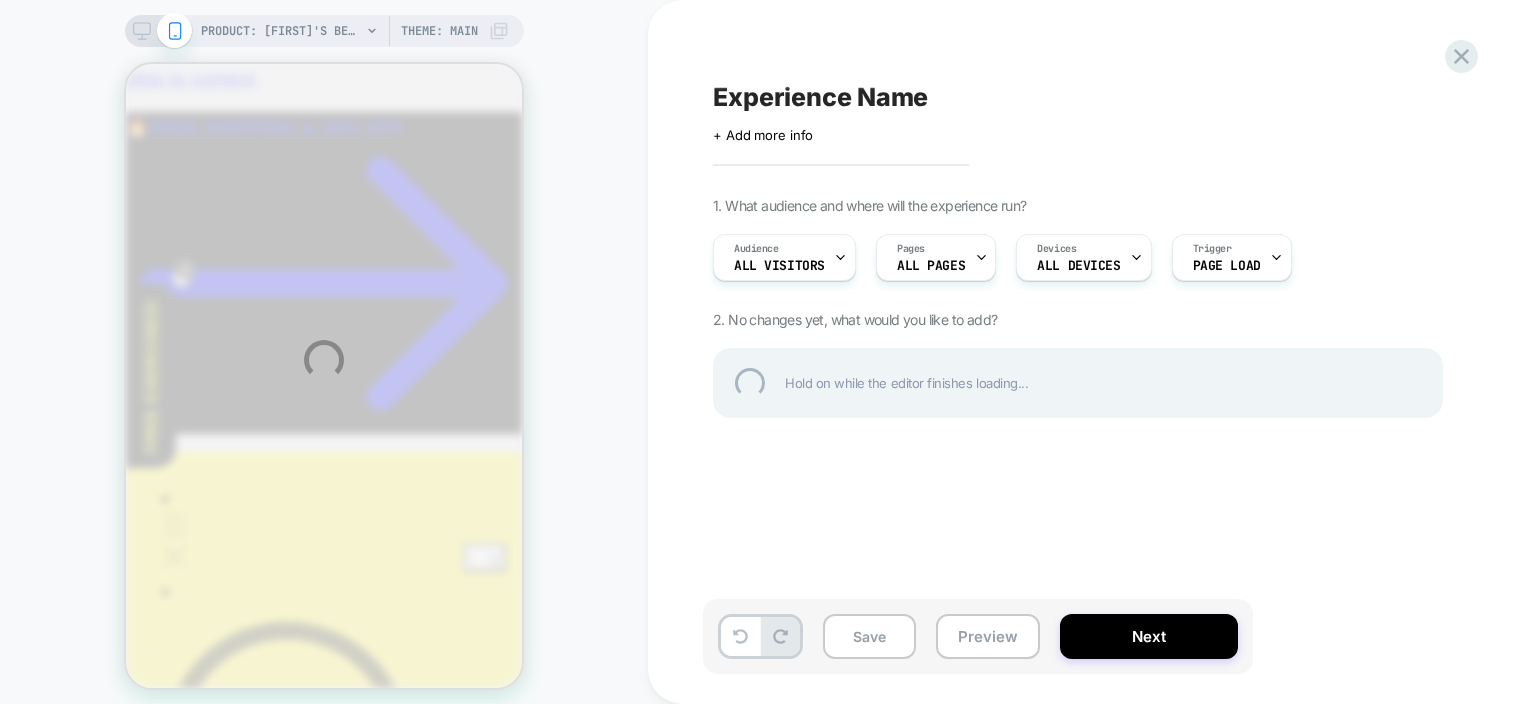 scroll, scrollTop: 0, scrollLeft: 0, axis: both 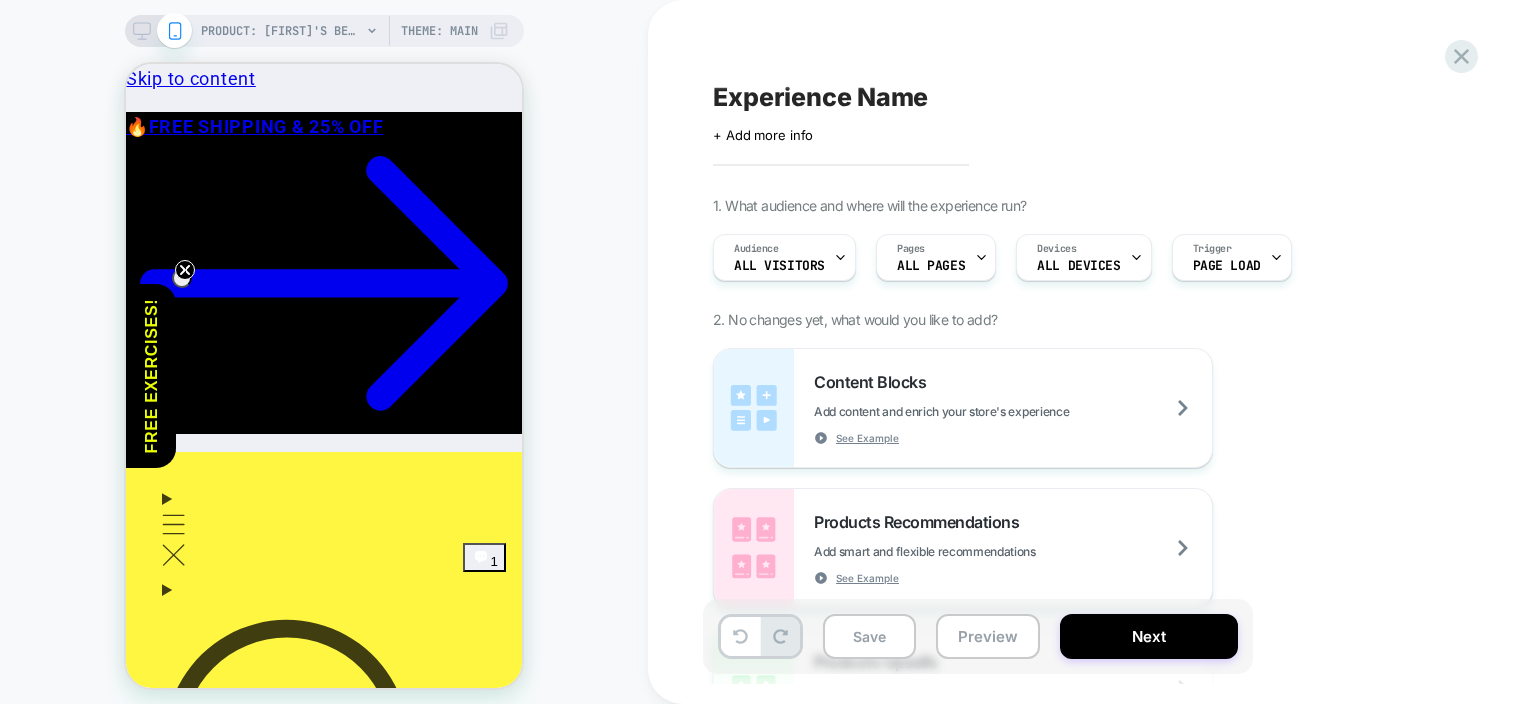 click on "PRODUCT: Melissa's Best Balance Bundle [the deal] PRODUCT: Melissa's Best Balance Bundle [the deal] Theme: MAIN" at bounding box center [324, 360] 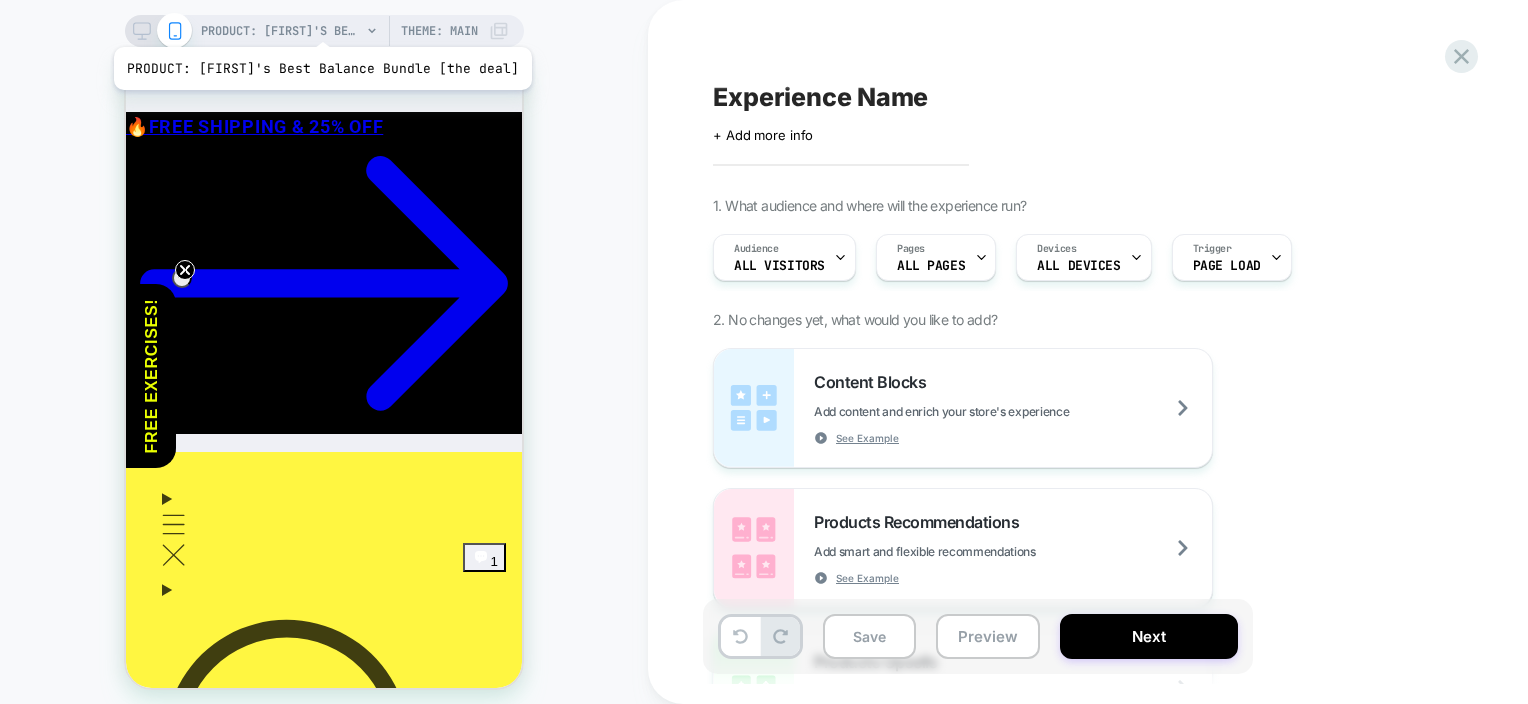 click on "PRODUCT: [FIRST]'s Best Balance Bundle [the deal]" at bounding box center [281, 31] 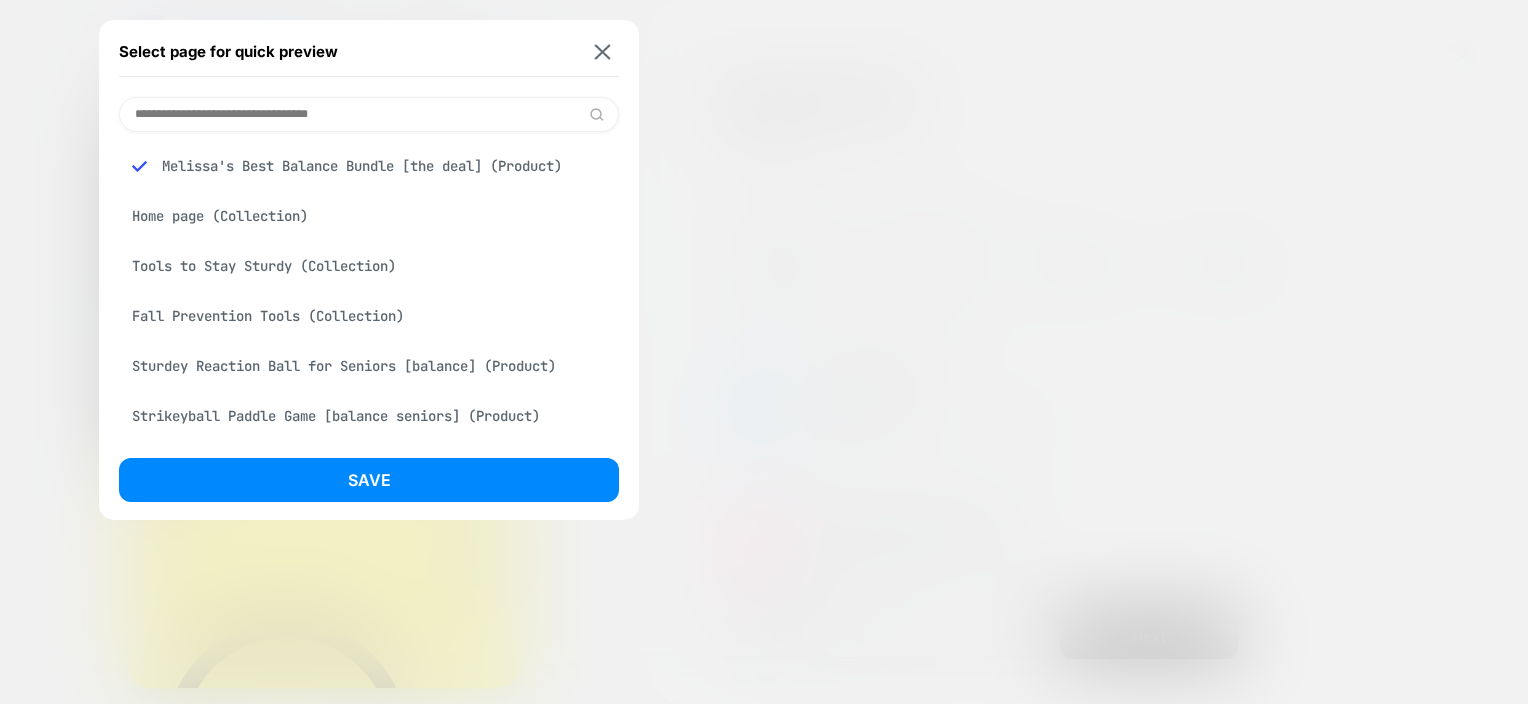 click at bounding box center (369, 114) 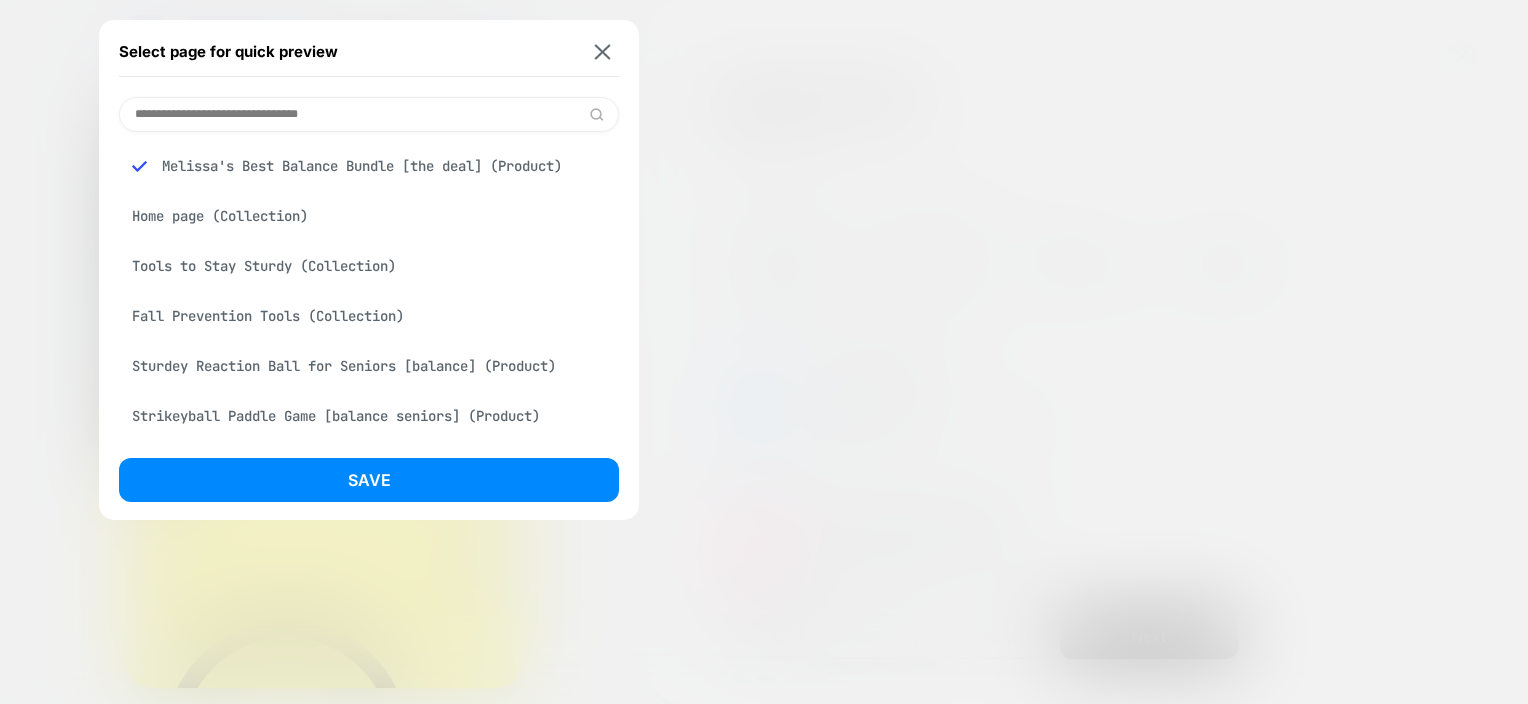 click on "**********" at bounding box center [369, 114] 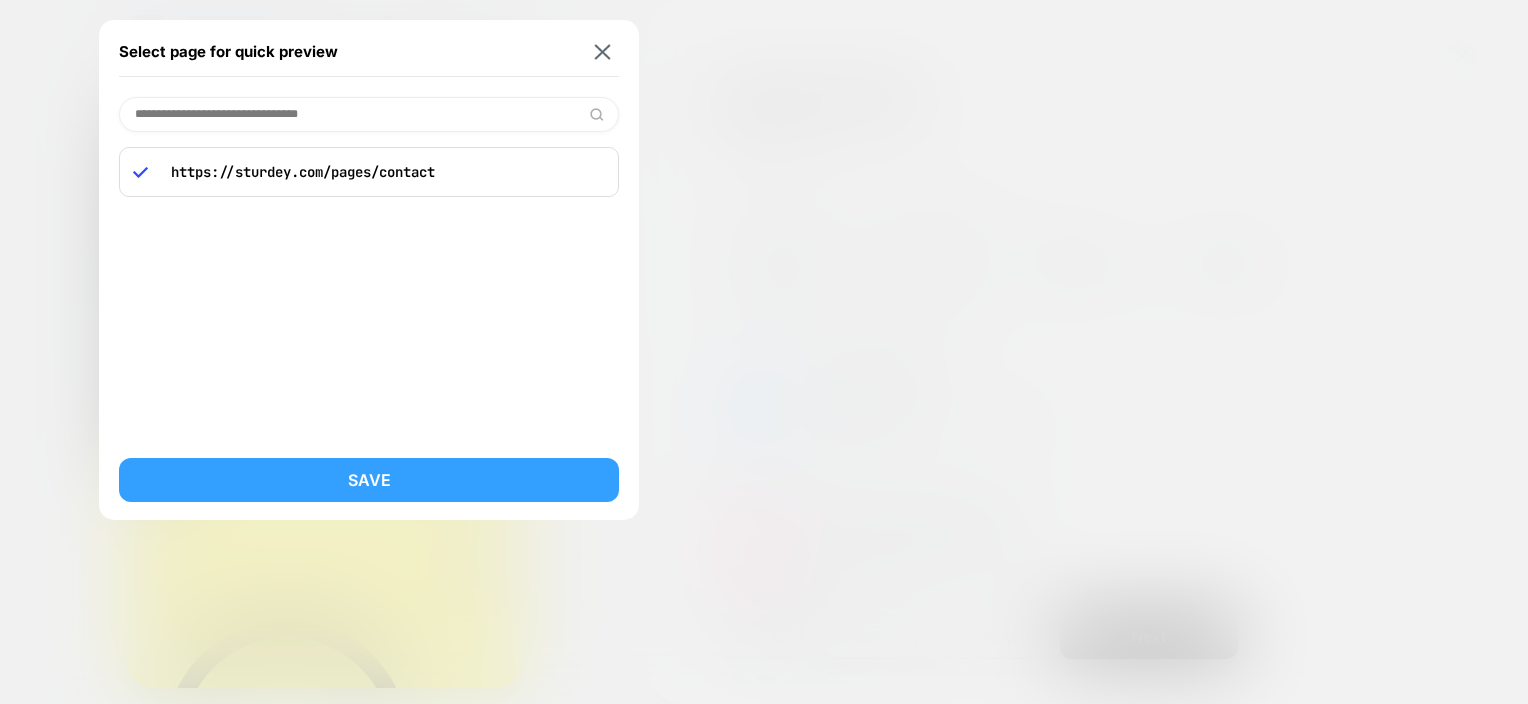 type on "**********" 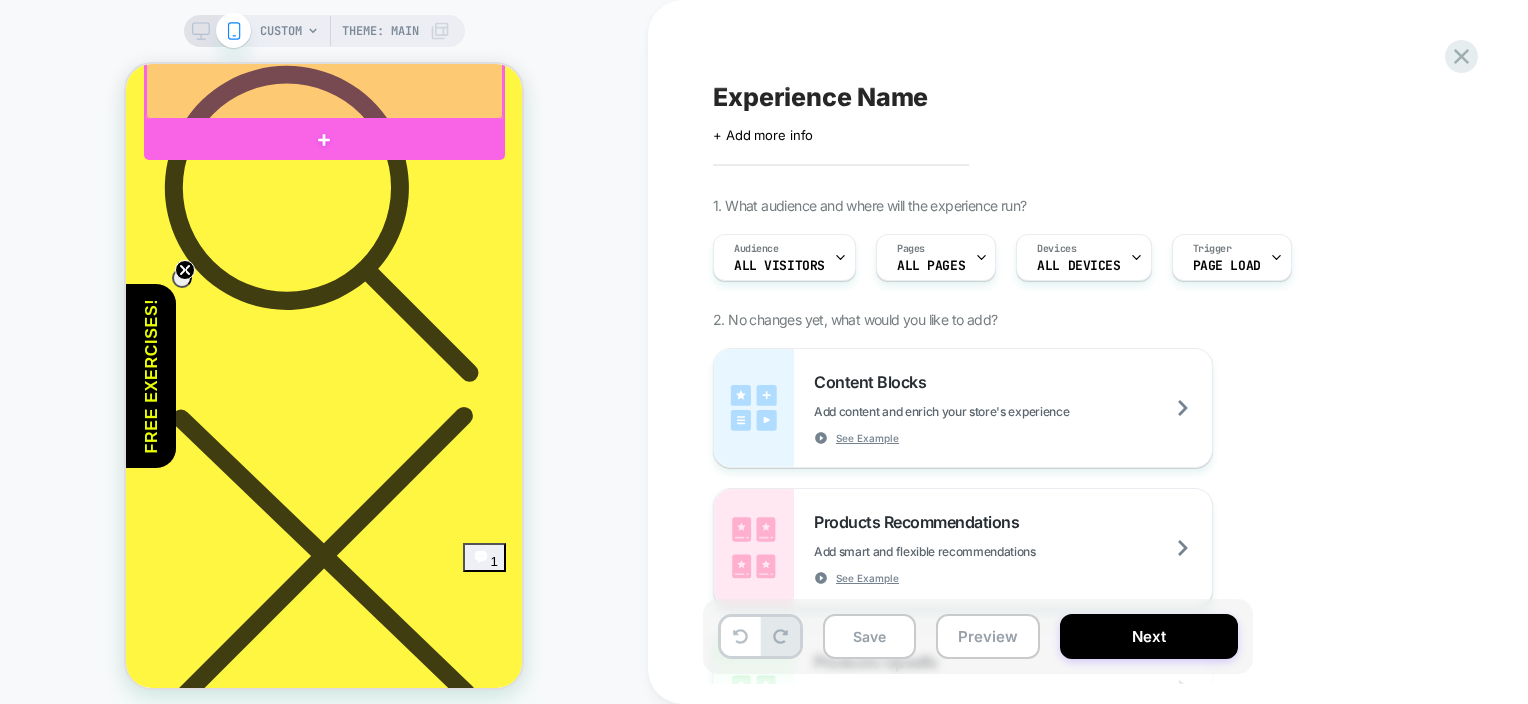 scroll, scrollTop: 556, scrollLeft: 0, axis: vertical 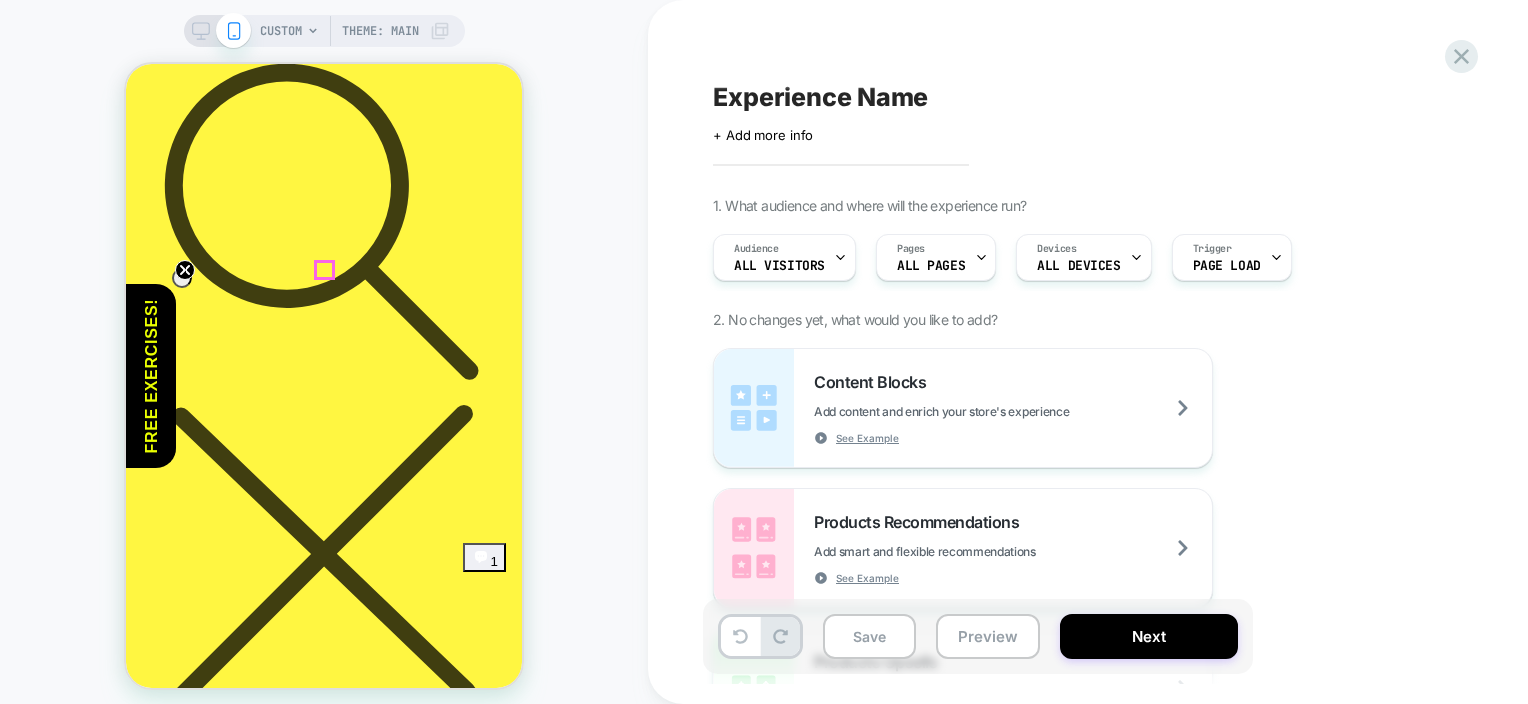 click 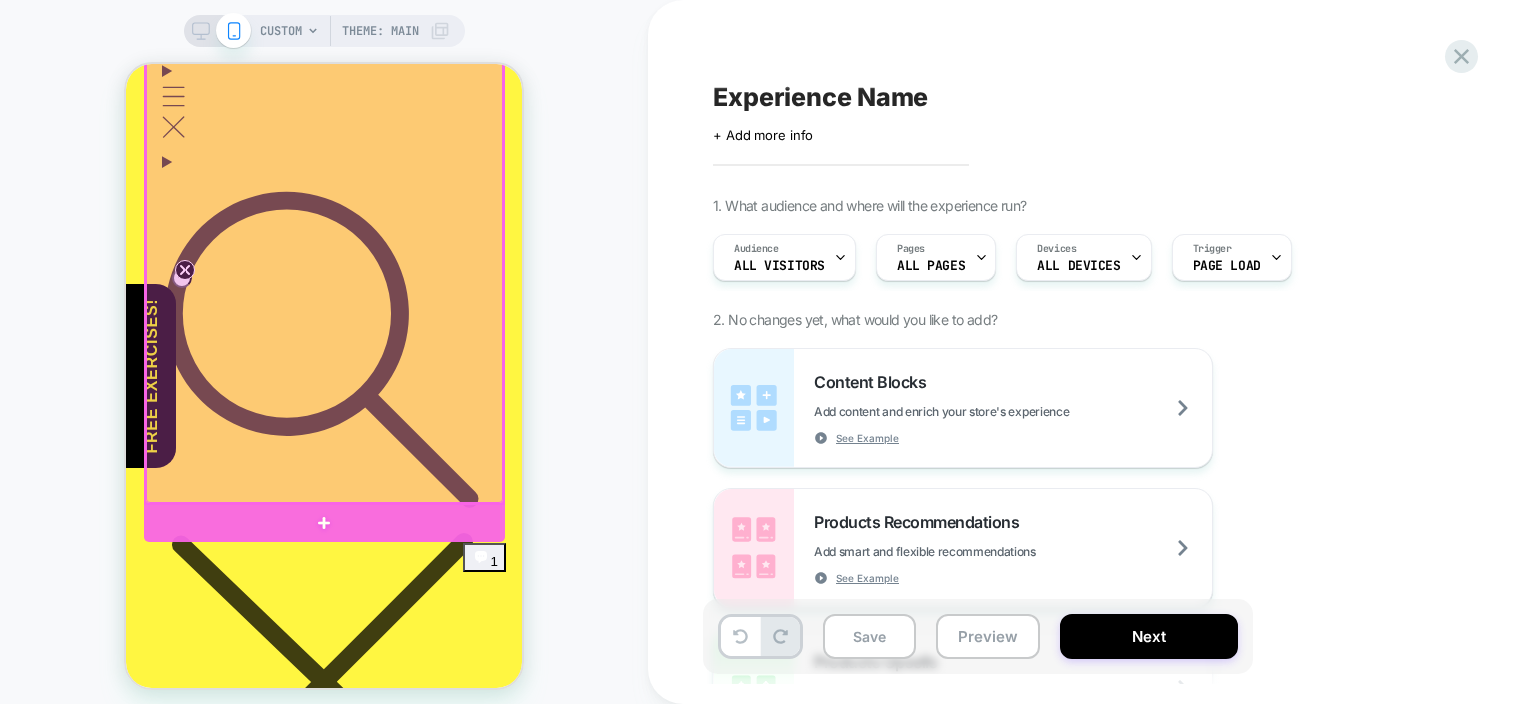 scroll, scrollTop: 416, scrollLeft: 0, axis: vertical 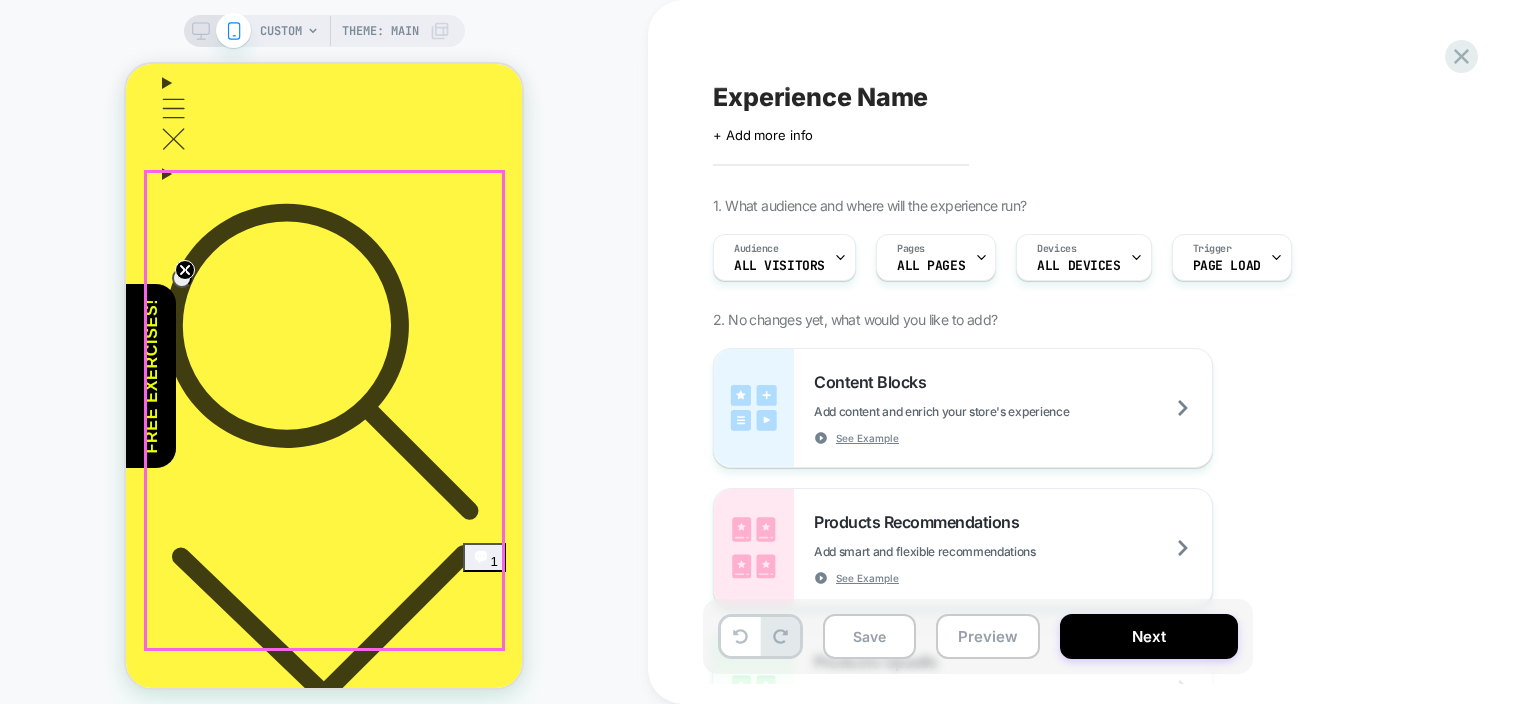 click at bounding box center (676, 13700) 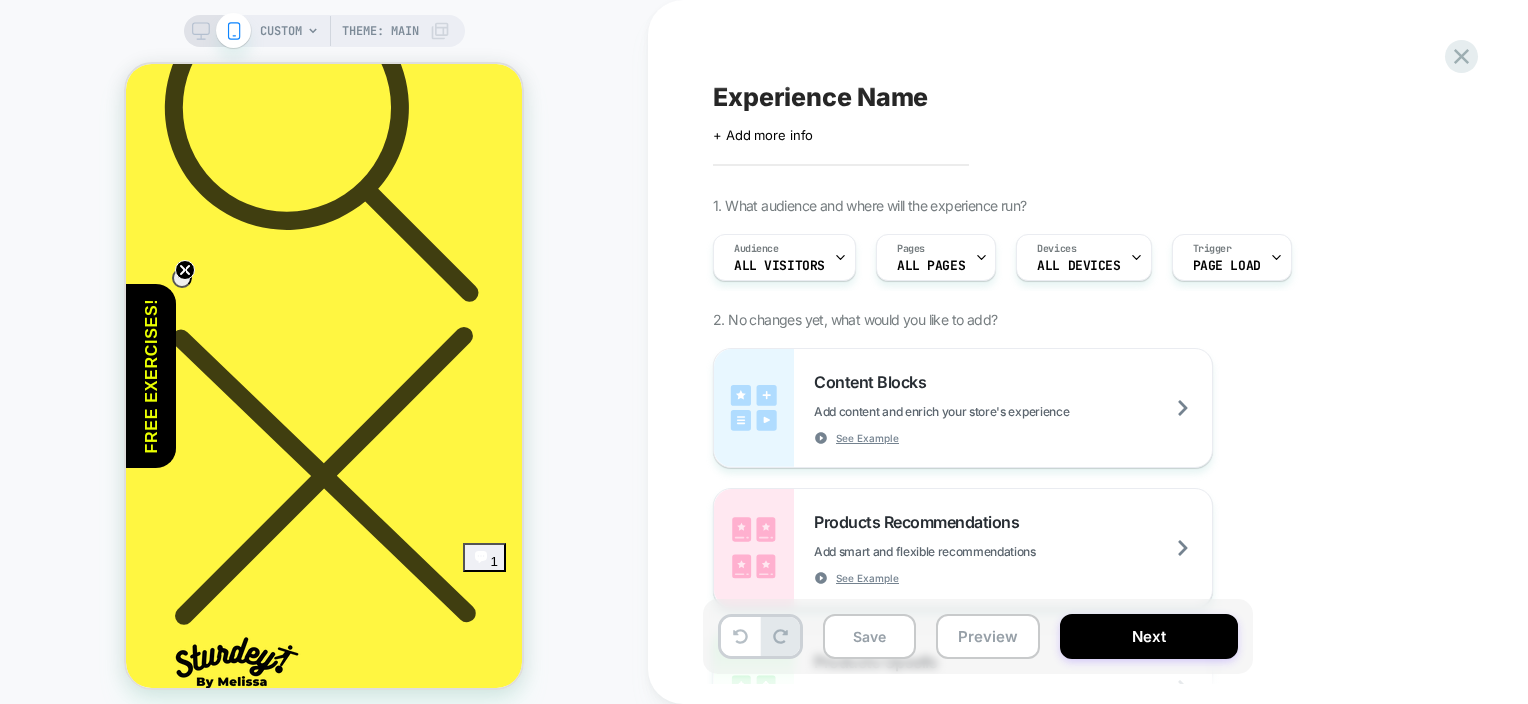 scroll, scrollTop: 0, scrollLeft: 0, axis: both 